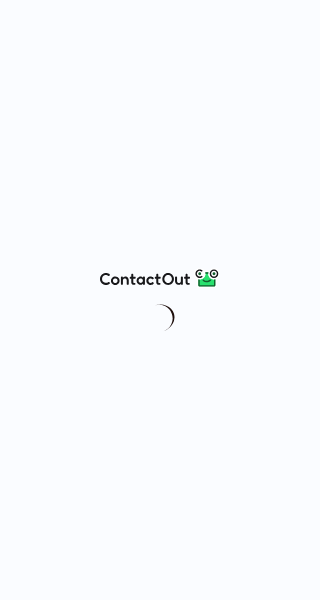 scroll, scrollTop: 0, scrollLeft: 0, axis: both 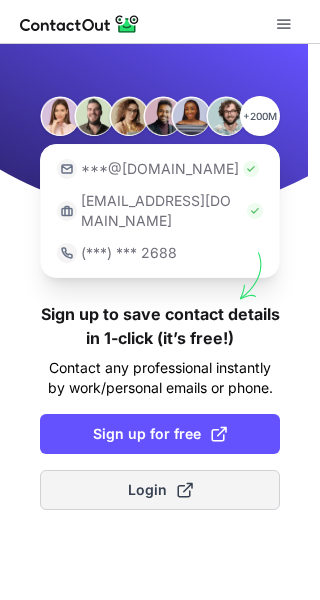 click on "Login" at bounding box center (160, 490) 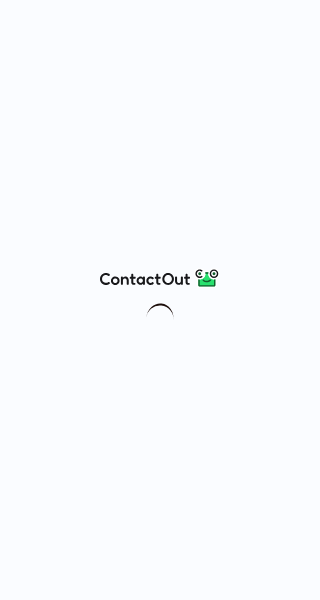 scroll, scrollTop: 0, scrollLeft: 0, axis: both 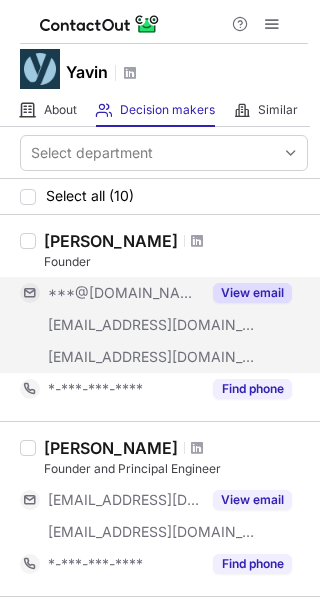 click on "View email" at bounding box center (252, 293) 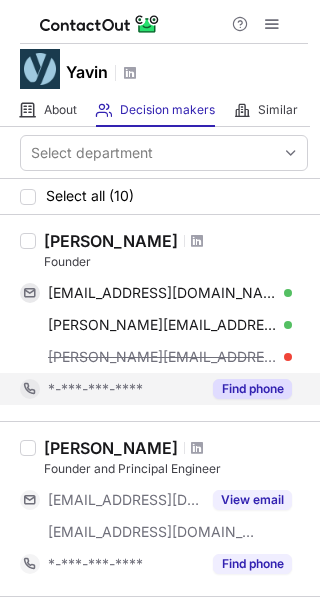 click on "Find phone" at bounding box center [252, 389] 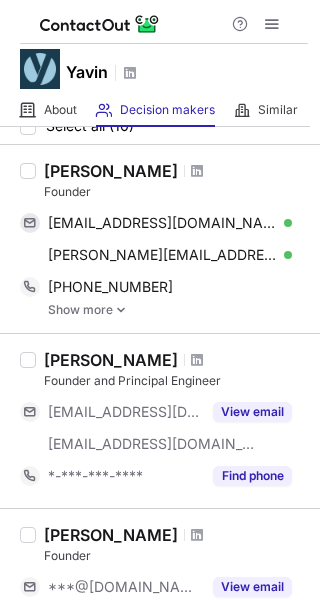 scroll, scrollTop: 100, scrollLeft: 0, axis: vertical 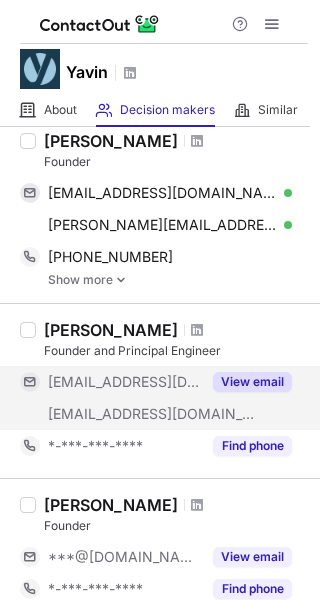 click on "View email" at bounding box center [252, 382] 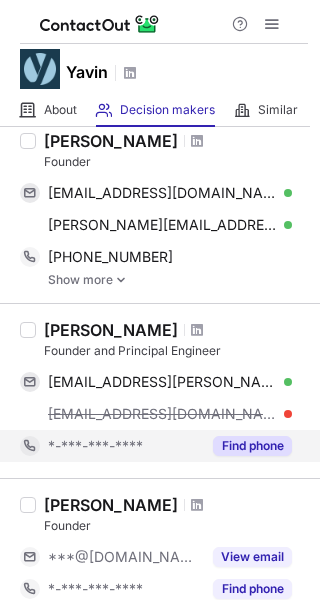 click on "Find phone" at bounding box center [252, 446] 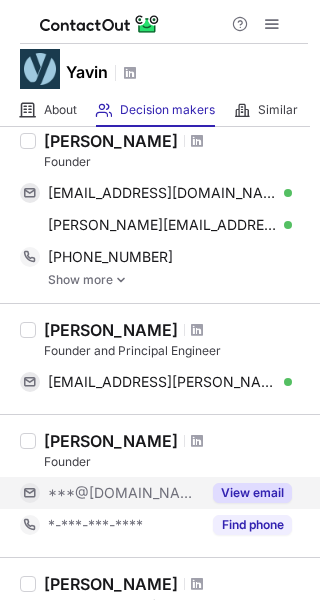 click on "View email" at bounding box center [252, 493] 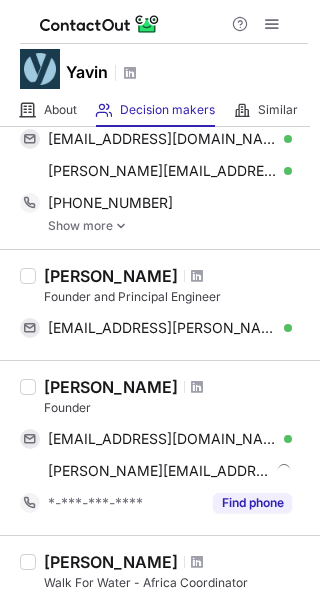 scroll, scrollTop: 200, scrollLeft: 0, axis: vertical 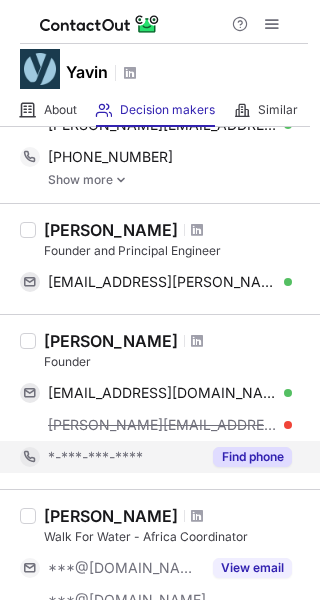 click on "Find phone" at bounding box center [252, 457] 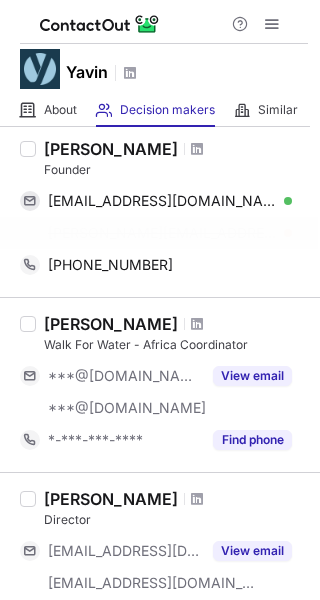 scroll, scrollTop: 400, scrollLeft: 0, axis: vertical 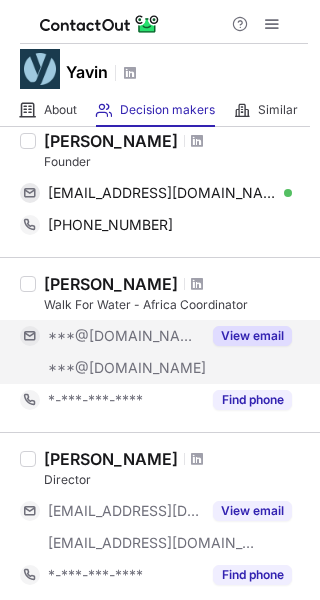 click on "View email" at bounding box center (252, 336) 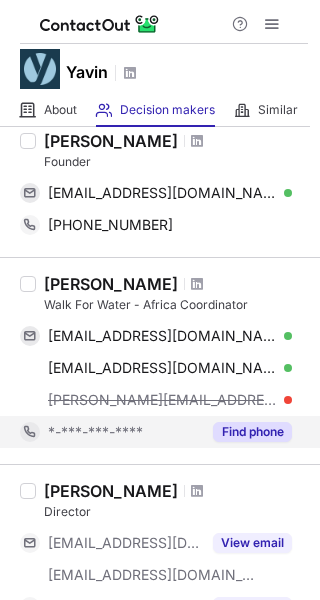 click on "Find phone" at bounding box center (252, 432) 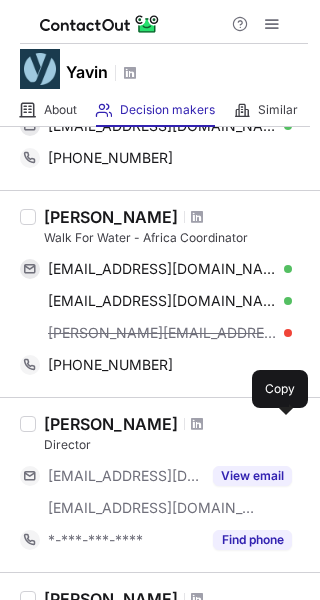 scroll, scrollTop: 500, scrollLeft: 0, axis: vertical 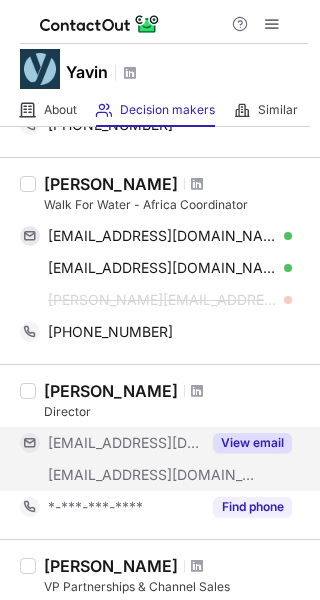 click on "View email" at bounding box center [252, 443] 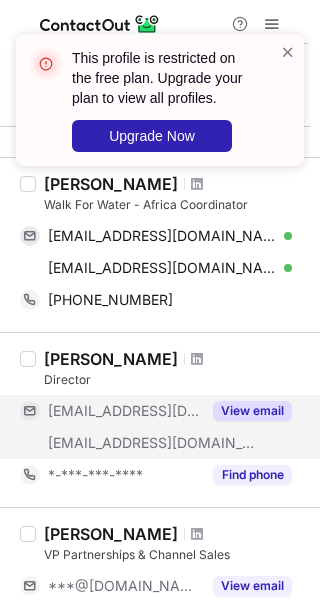scroll, scrollTop: 600, scrollLeft: 0, axis: vertical 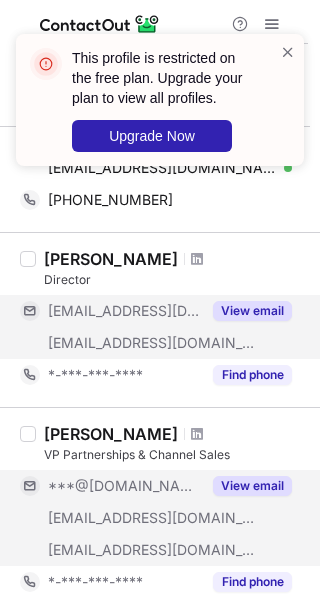 click on "View email" at bounding box center [252, 486] 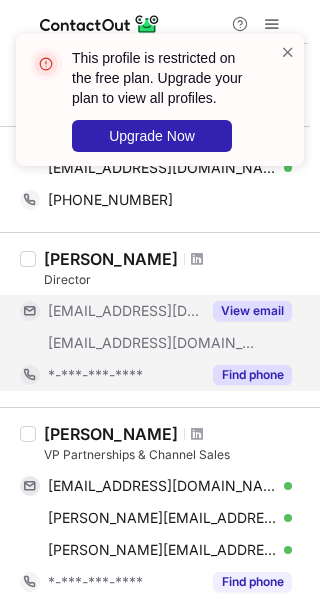 click on "Find phone" at bounding box center [252, 375] 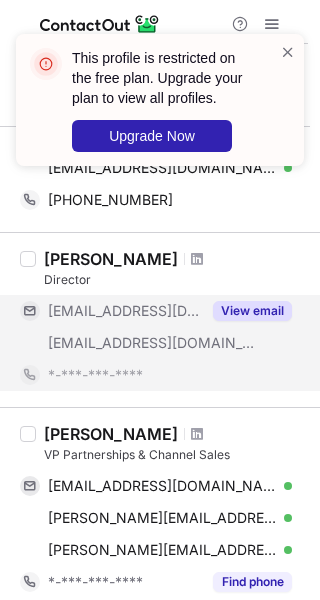 scroll, scrollTop: 700, scrollLeft: 0, axis: vertical 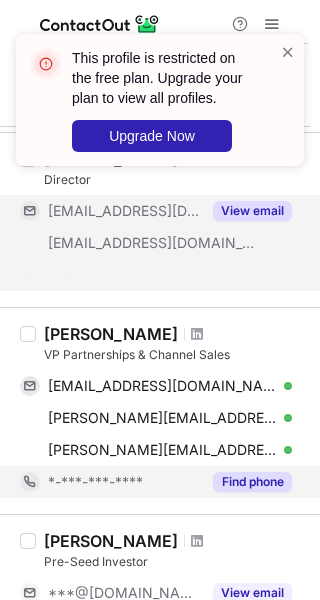 click on "Raphael Huck VP Partnerships & Channel Sales raphaelhuck@gmail.com Verified Copy raphael.huck@free.fr Verified Copy raphael@yavin.com Verified Copy *-***-***-**** Find phone" at bounding box center (160, 410) 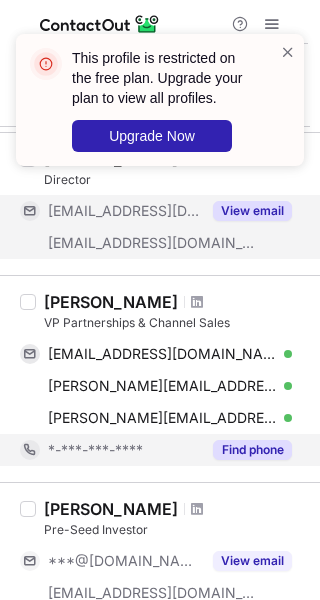 click on "Find phone" at bounding box center [252, 450] 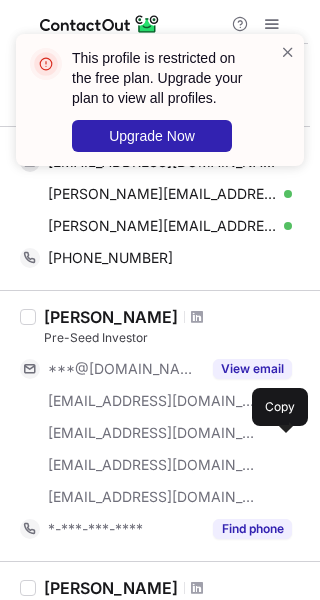 scroll, scrollTop: 900, scrollLeft: 0, axis: vertical 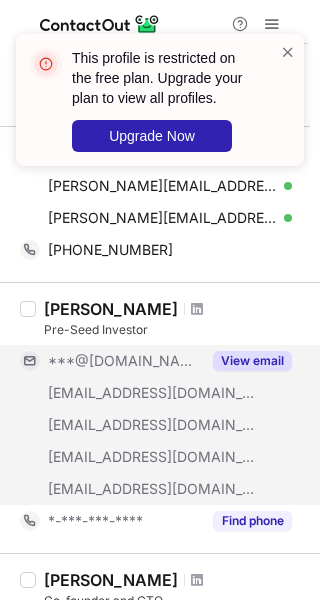 click on "View email" at bounding box center [252, 361] 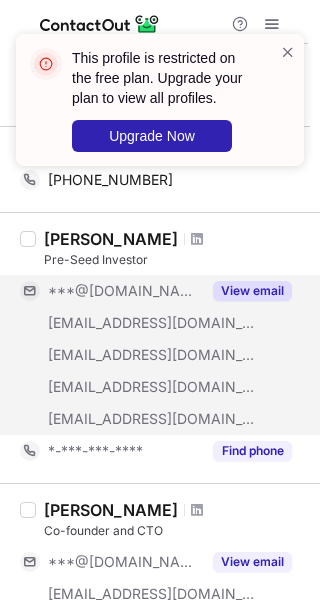 scroll, scrollTop: 1000, scrollLeft: 0, axis: vertical 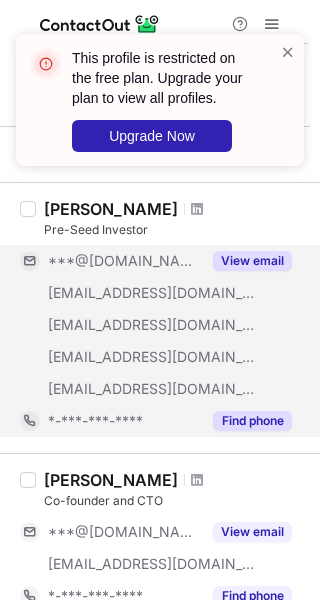 click on "Find phone" at bounding box center (252, 421) 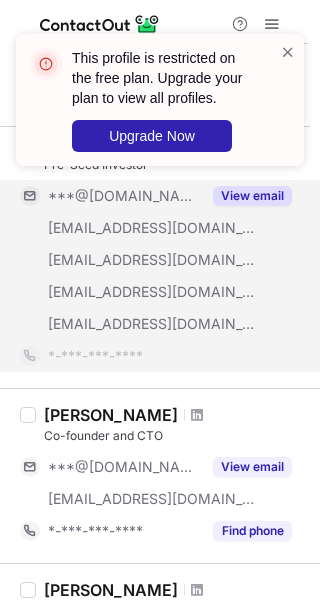 scroll, scrollTop: 1100, scrollLeft: 0, axis: vertical 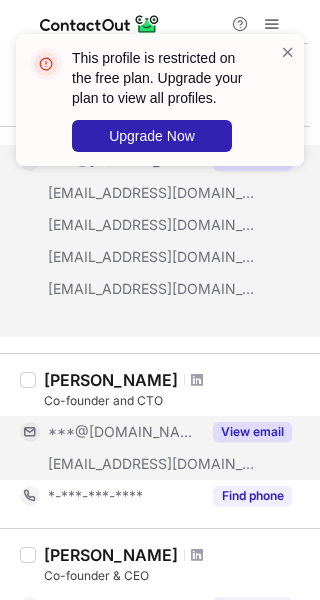 click on "View email" at bounding box center (252, 432) 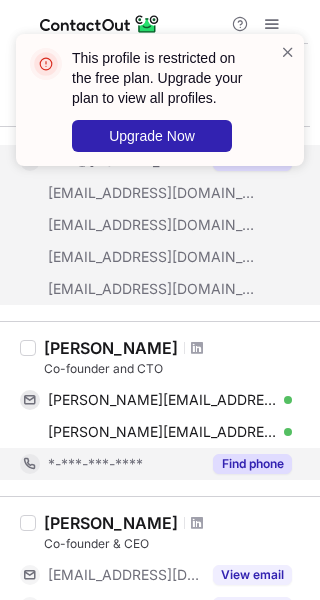 scroll, scrollTop: 1200, scrollLeft: 0, axis: vertical 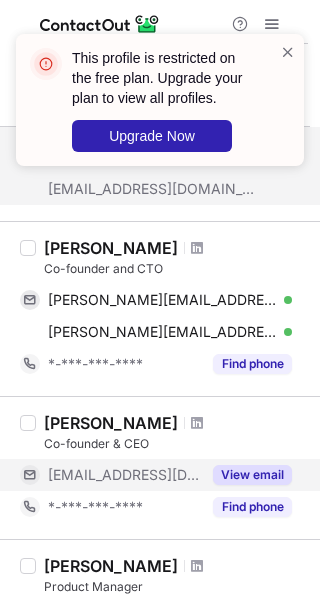 click on "View email" at bounding box center (252, 475) 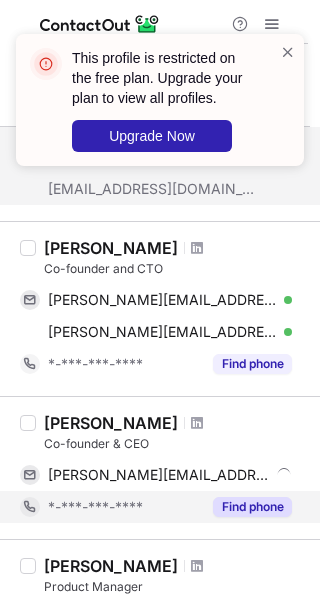 click on "Find phone" at bounding box center [252, 507] 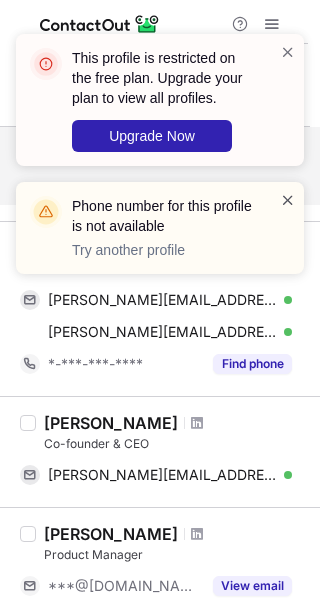 click at bounding box center [288, 200] 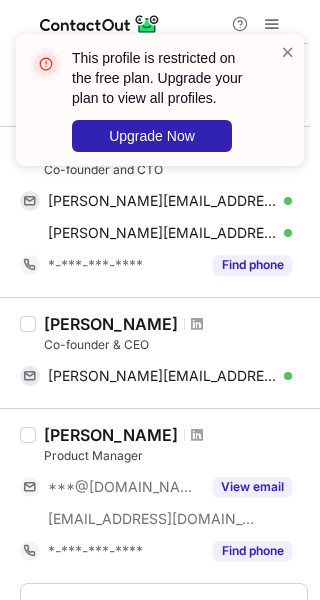 scroll, scrollTop: 1300, scrollLeft: 0, axis: vertical 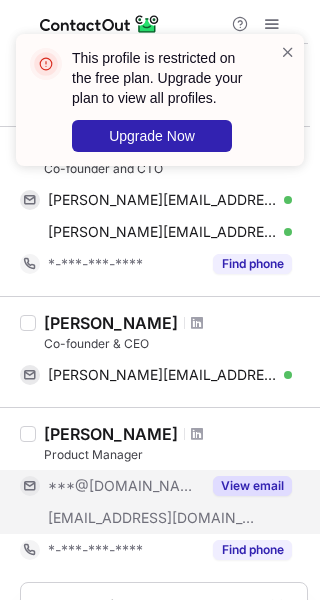 click on "View email" at bounding box center (252, 486) 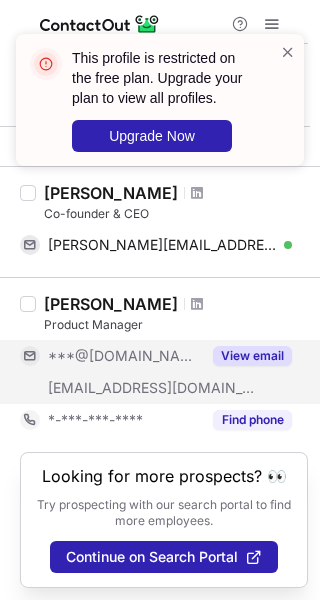 scroll, scrollTop: 1434, scrollLeft: 0, axis: vertical 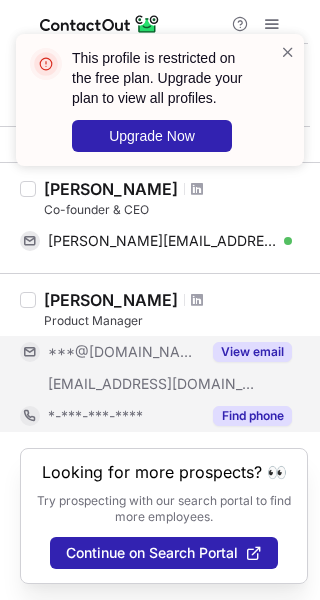 click on "Find phone" at bounding box center (252, 416) 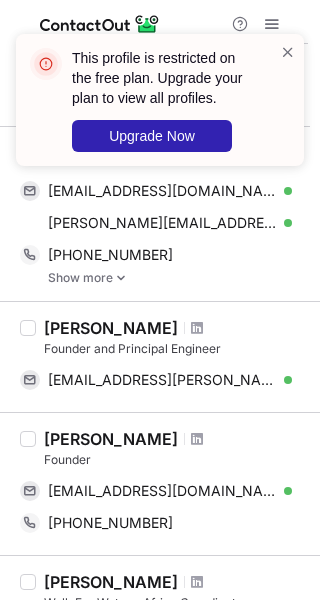scroll, scrollTop: 0, scrollLeft: 0, axis: both 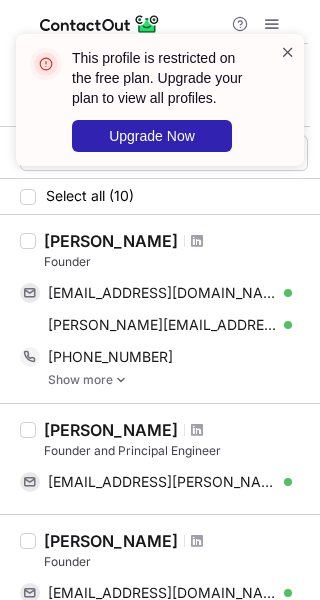 click at bounding box center [288, 52] 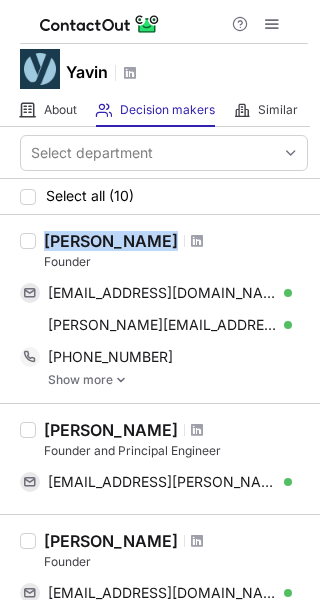 drag, startPoint x: 46, startPoint y: 235, endPoint x: 146, endPoint y: 240, distance: 100.12492 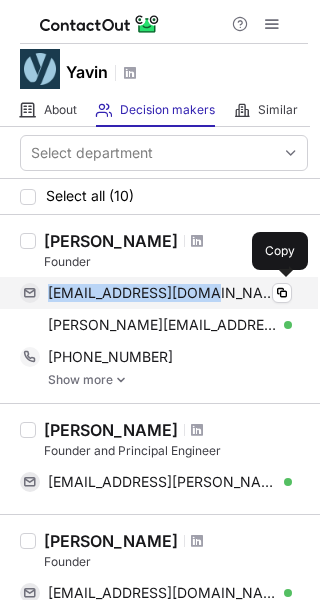 drag, startPoint x: 46, startPoint y: 291, endPoint x: 206, endPoint y: 292, distance: 160.00313 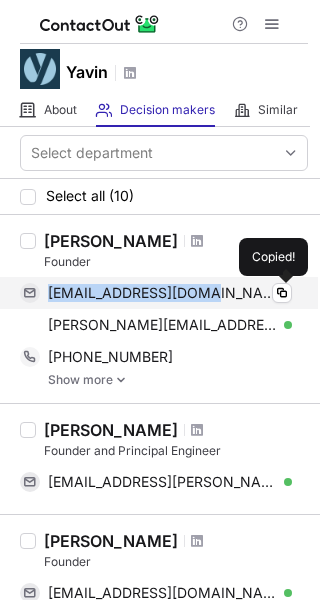 copy on "[EMAIL_ADDRESS][DOMAIN_NAME]" 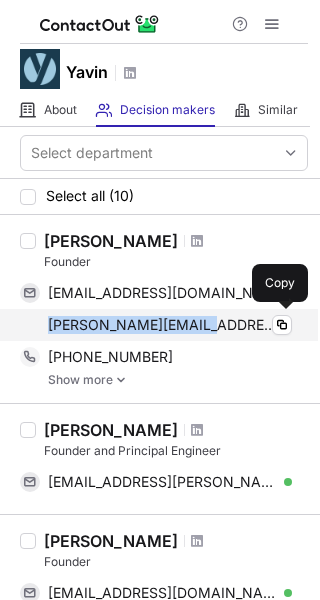 copy on "[PERSON_NAME][EMAIL_ADDRESS][DOMAIN_NAME]" 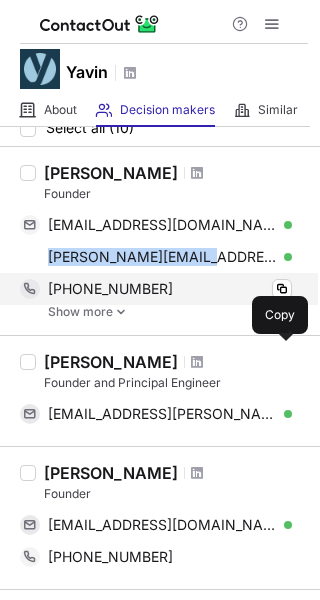 scroll, scrollTop: 100, scrollLeft: 0, axis: vertical 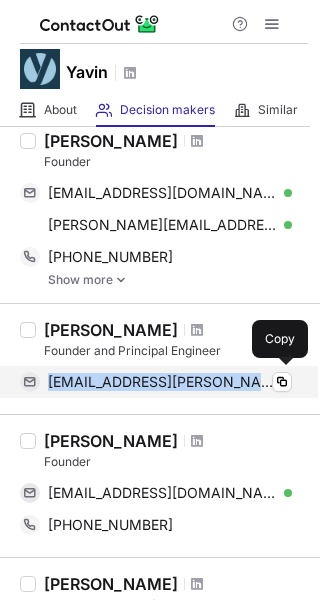 copy on "[EMAIL_ADDRESS][PERSON_NAME][DOMAIN_NAME]" 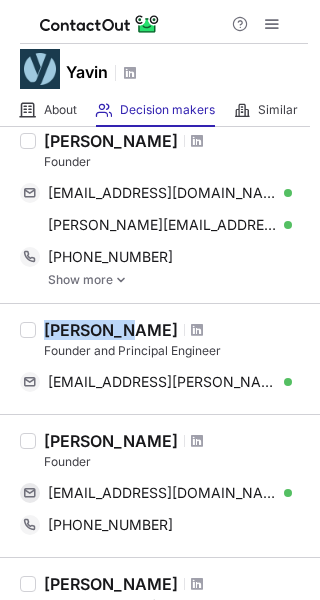 drag, startPoint x: 43, startPoint y: 330, endPoint x: 123, endPoint y: 332, distance: 80.024994 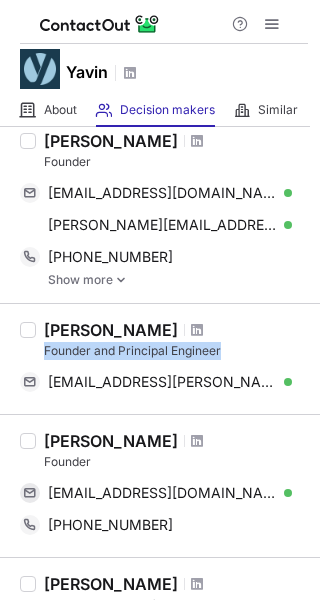 drag, startPoint x: 42, startPoint y: 350, endPoint x: 232, endPoint y: 354, distance: 190.0421 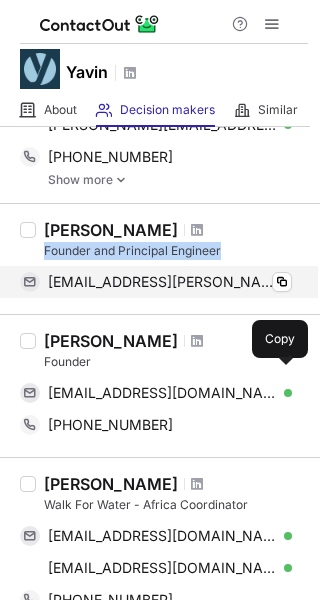 scroll, scrollTop: 300, scrollLeft: 0, axis: vertical 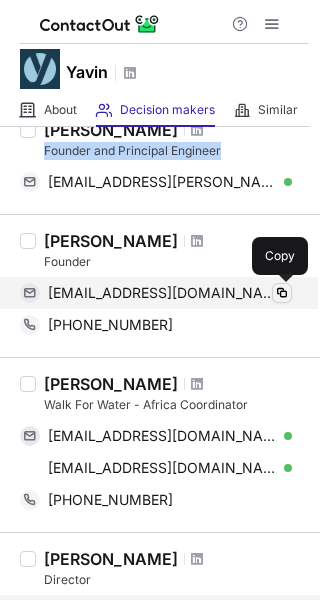 click at bounding box center [282, 293] 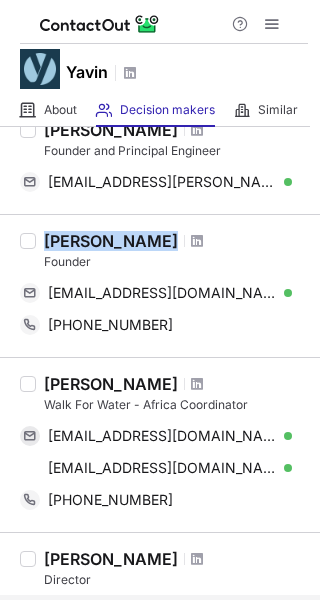 copy on "[PERSON_NAME]" 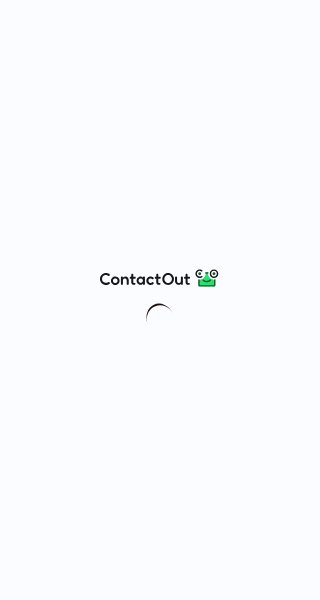 scroll, scrollTop: 0, scrollLeft: 0, axis: both 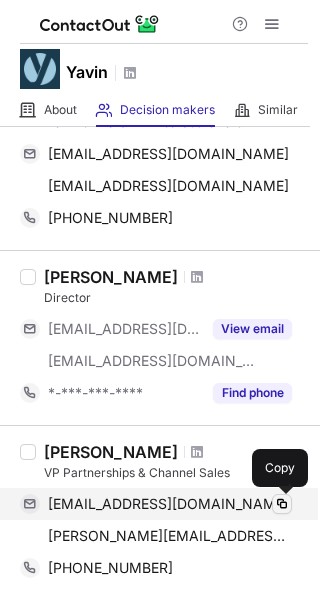 click at bounding box center (282, 504) 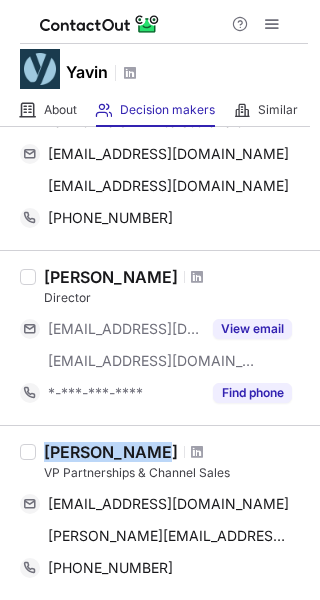 copy on "[PERSON_NAME]" 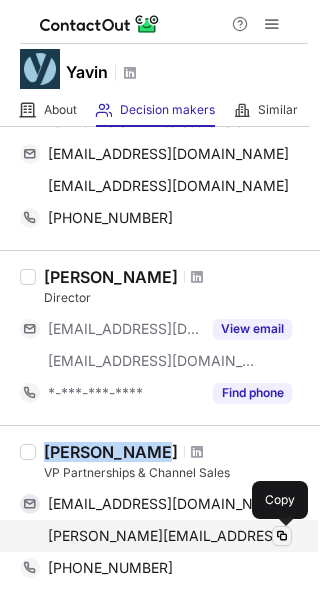 click at bounding box center [282, 536] 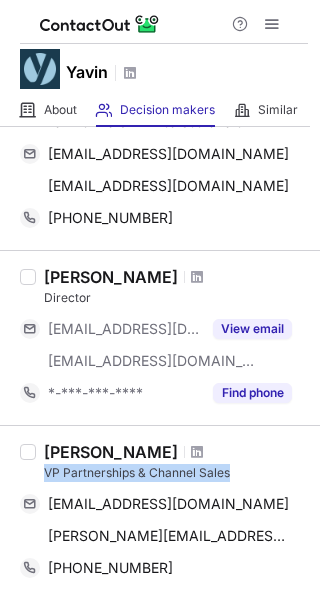 drag, startPoint x: 44, startPoint y: 475, endPoint x: 235, endPoint y: 470, distance: 191.06543 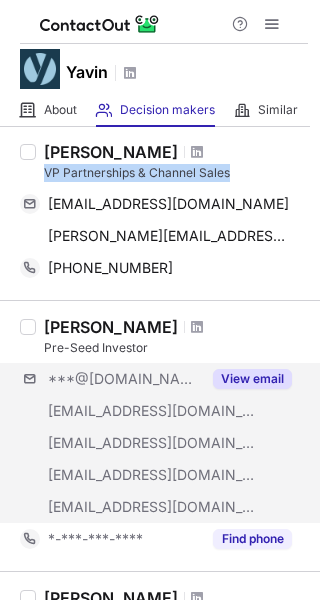 scroll, scrollTop: 1000, scrollLeft: 0, axis: vertical 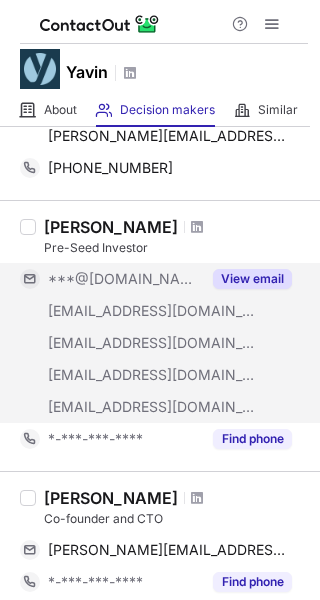 click on "View email" at bounding box center (252, 279) 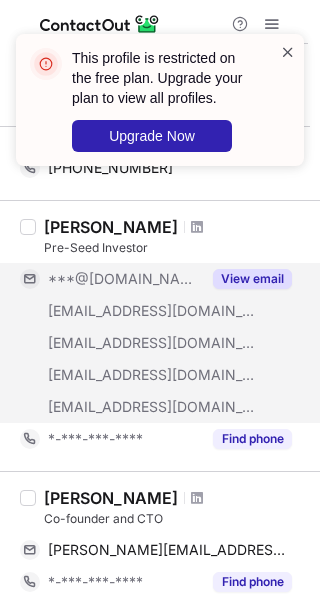 click at bounding box center (288, 52) 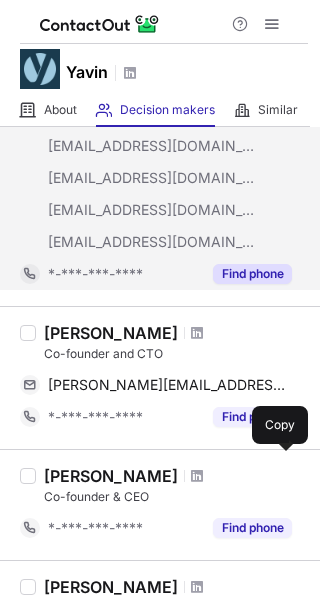 scroll, scrollTop: 1200, scrollLeft: 0, axis: vertical 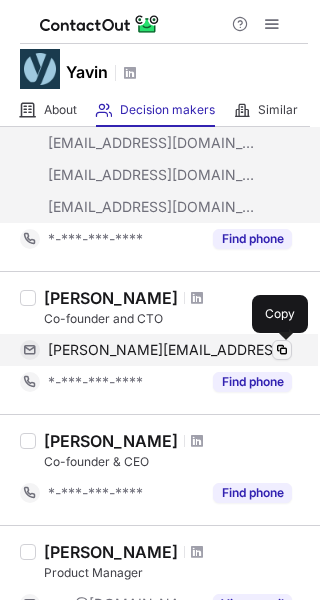 click at bounding box center (282, 350) 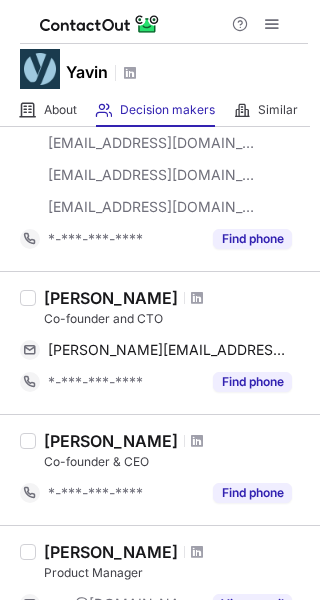 copy on "[PERSON_NAME]" 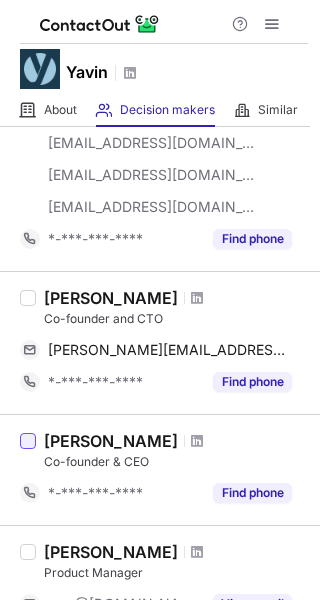 click at bounding box center [28, 441] 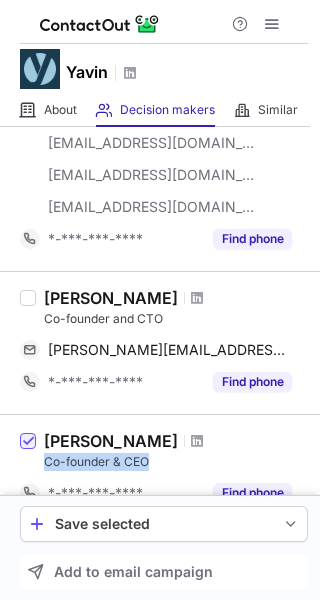 drag, startPoint x: 44, startPoint y: 466, endPoint x: 147, endPoint y: 466, distance: 103 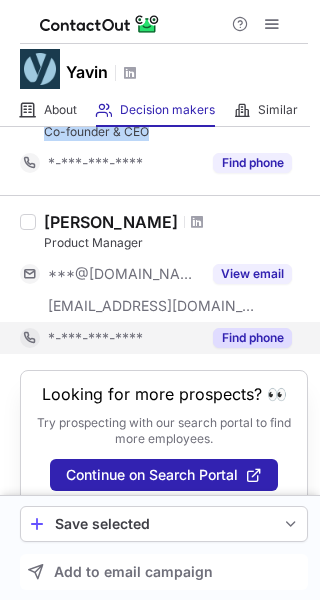 scroll, scrollTop: 1557, scrollLeft: 0, axis: vertical 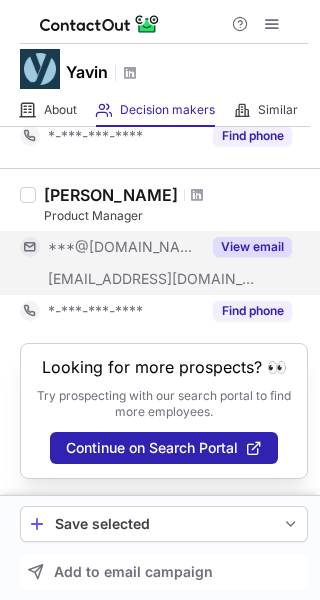 click on "View email" at bounding box center (246, 247) 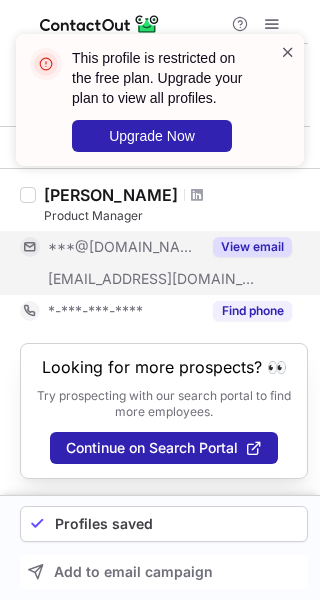 click at bounding box center [288, 52] 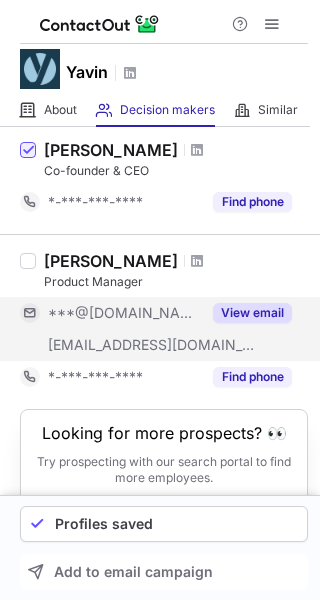 scroll, scrollTop: 1457, scrollLeft: 0, axis: vertical 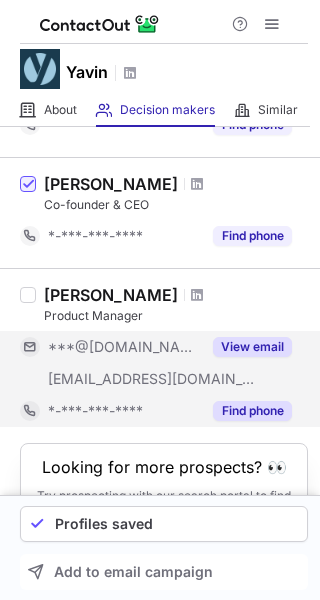 click on "Find phone" at bounding box center (252, 411) 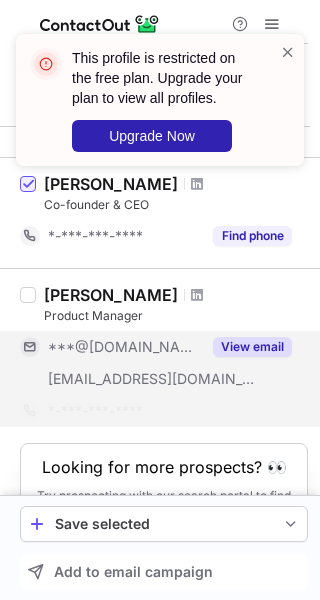 click on "View email" at bounding box center (252, 347) 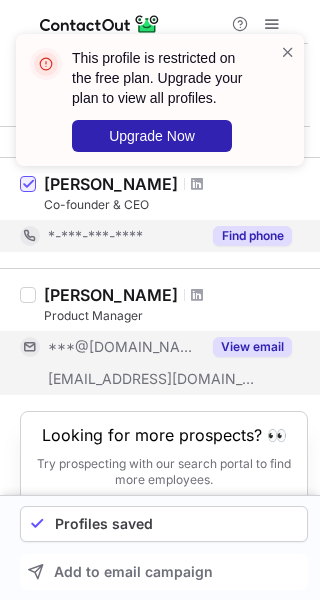click on "Find phone" at bounding box center [252, 236] 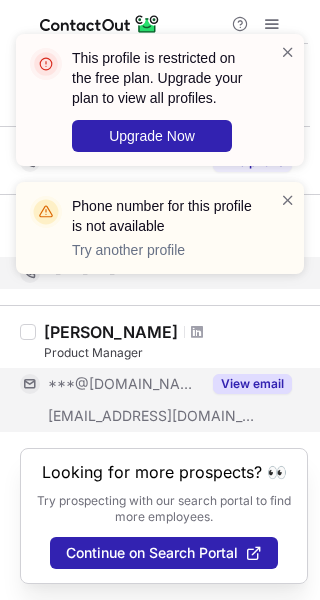 scroll, scrollTop: 1420, scrollLeft: 0, axis: vertical 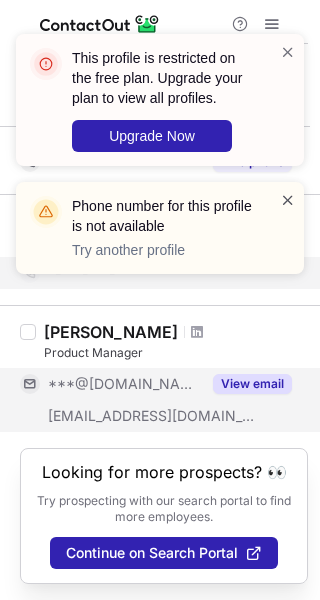 click at bounding box center (288, 200) 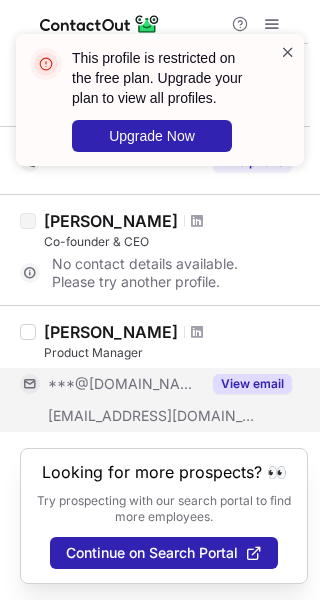 click at bounding box center (288, 52) 